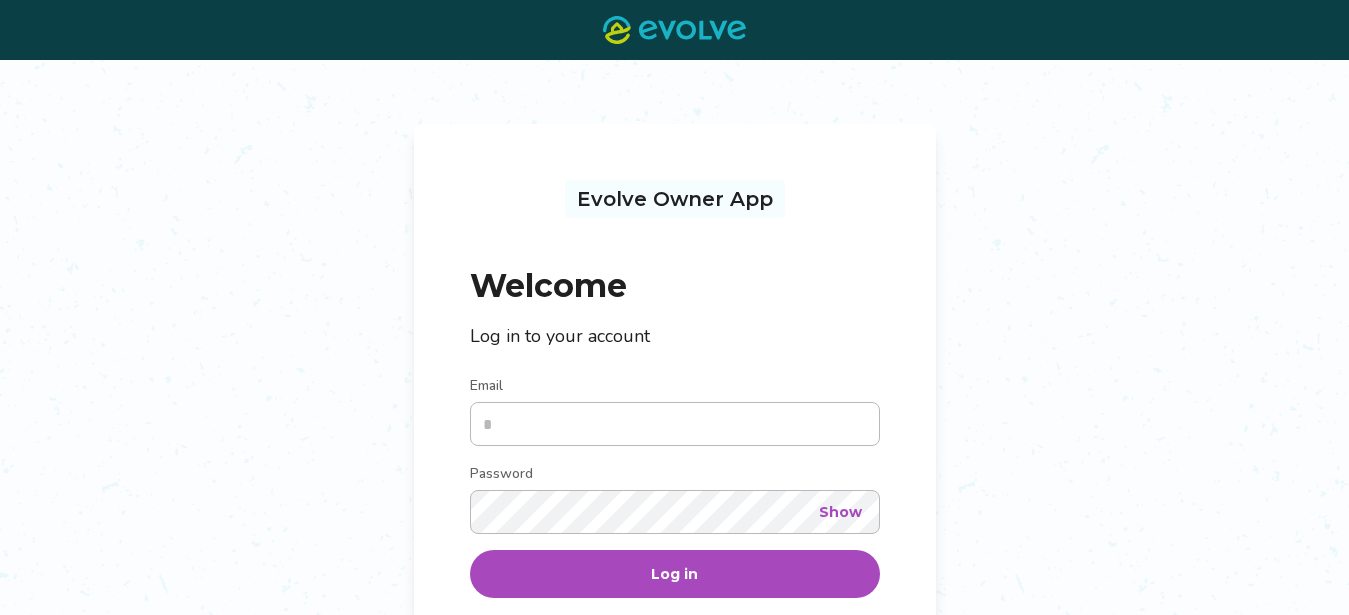 scroll, scrollTop: 0, scrollLeft: 0, axis: both 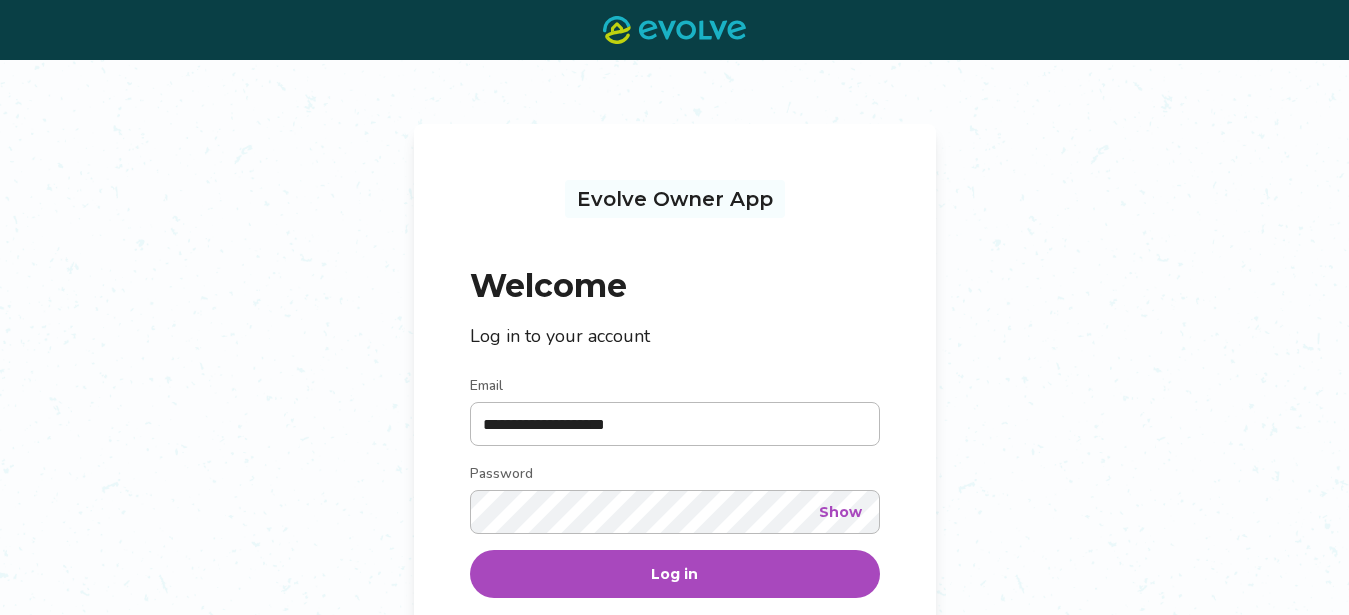click on "Show" at bounding box center (840, 512) 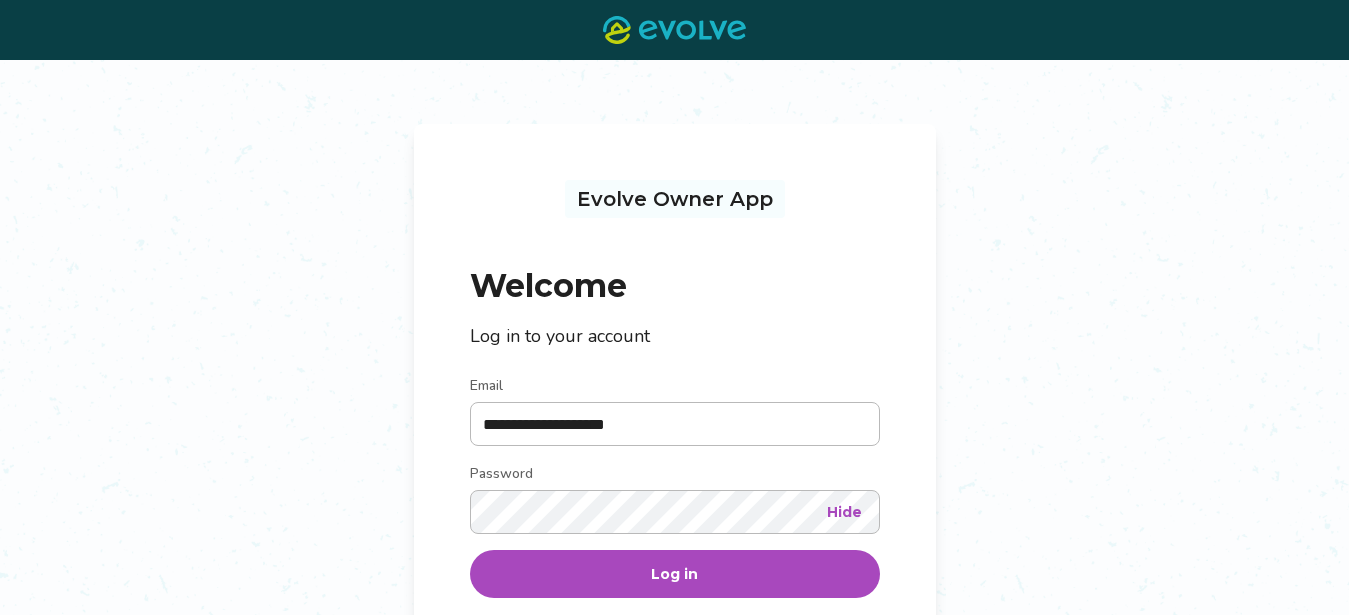 click on "Log in" at bounding box center [674, 574] 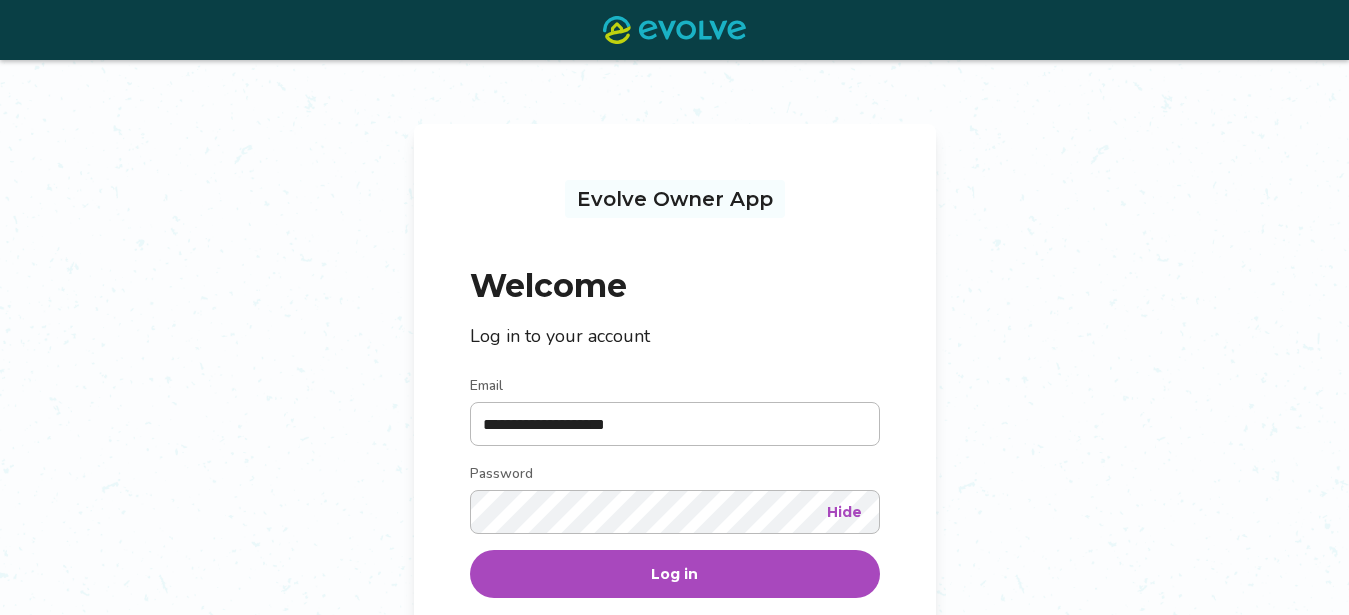 scroll, scrollTop: 208, scrollLeft: 0, axis: vertical 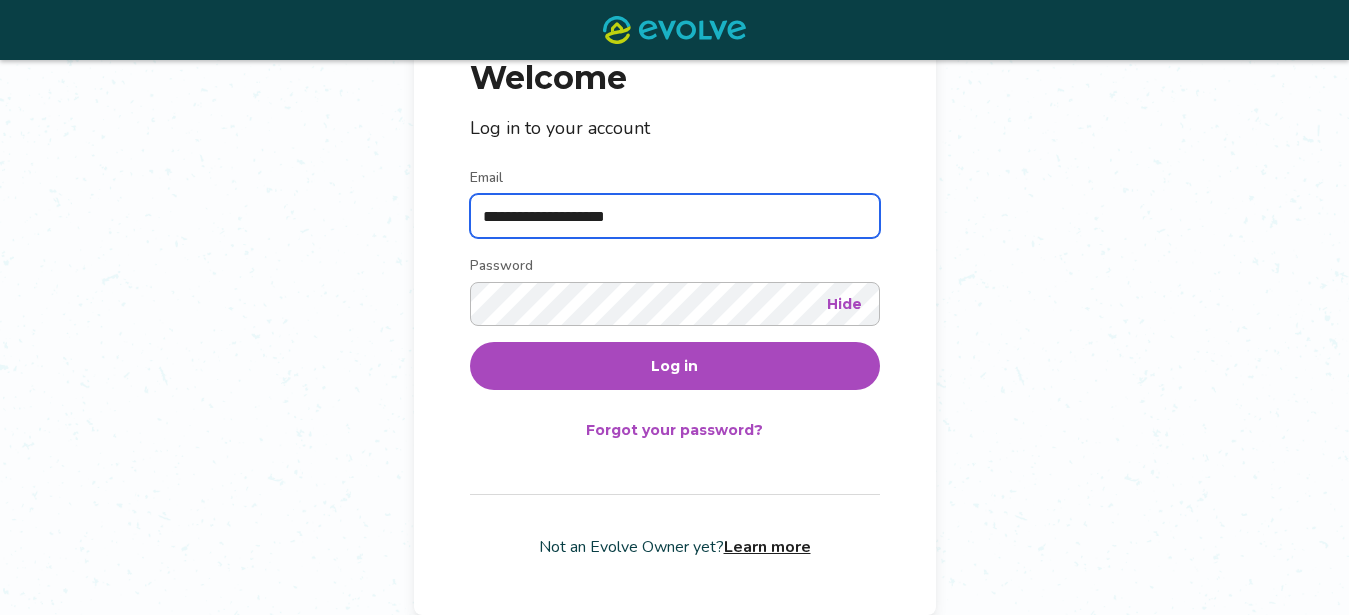 drag, startPoint x: 672, startPoint y: 225, endPoint x: 416, endPoint y: 232, distance: 256.09567 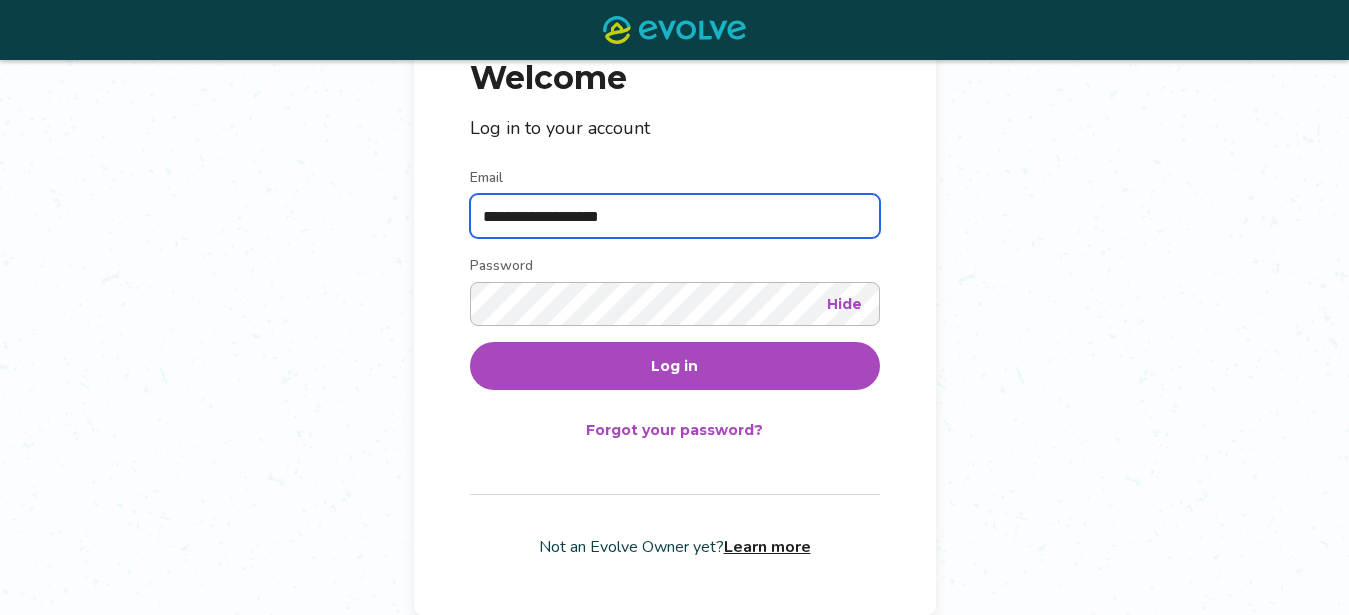 type on "**********" 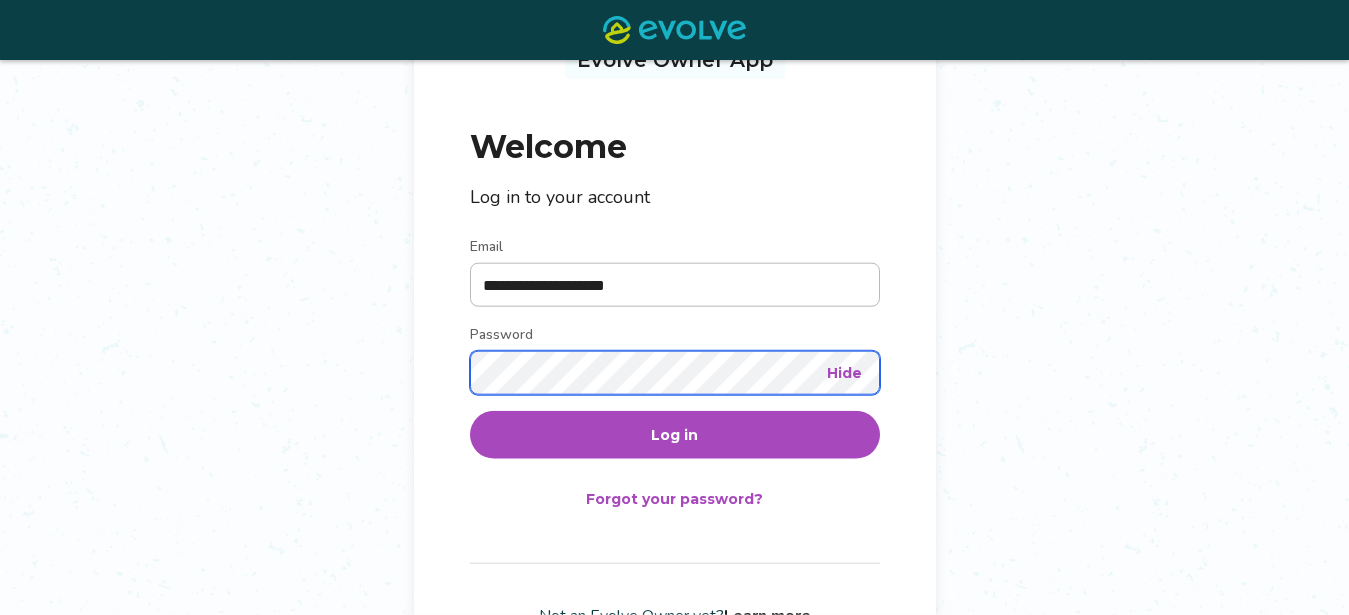 scroll, scrollTop: 208, scrollLeft: 0, axis: vertical 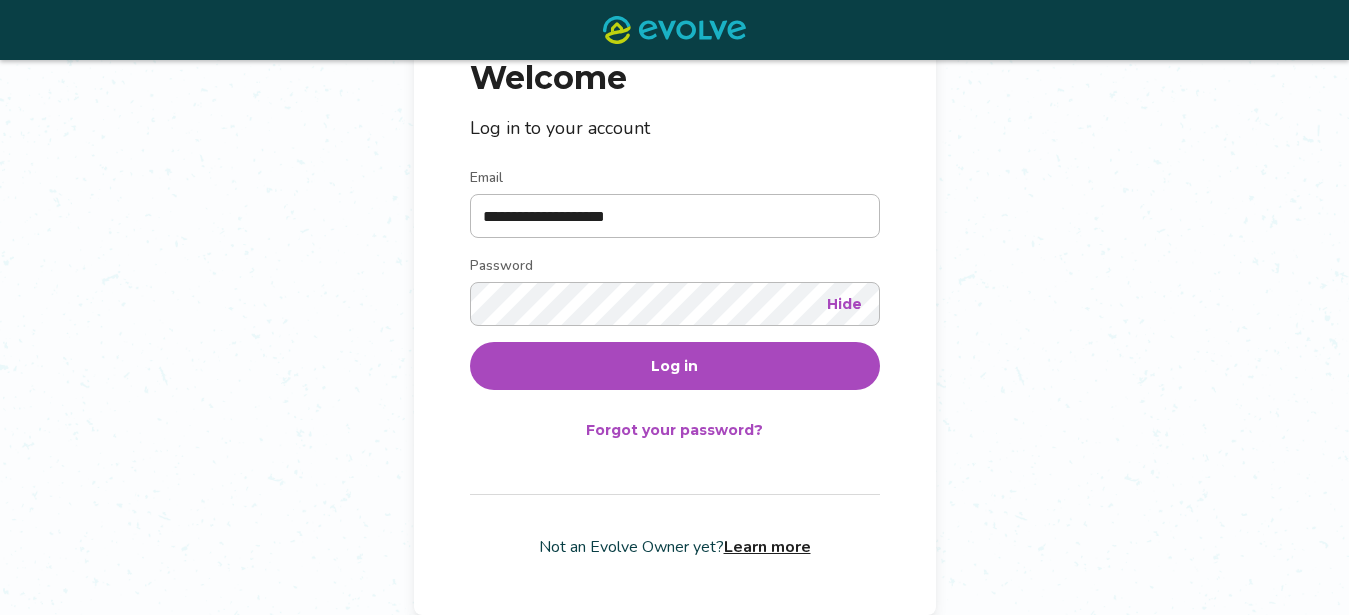 click on "Log in" at bounding box center (674, 366) 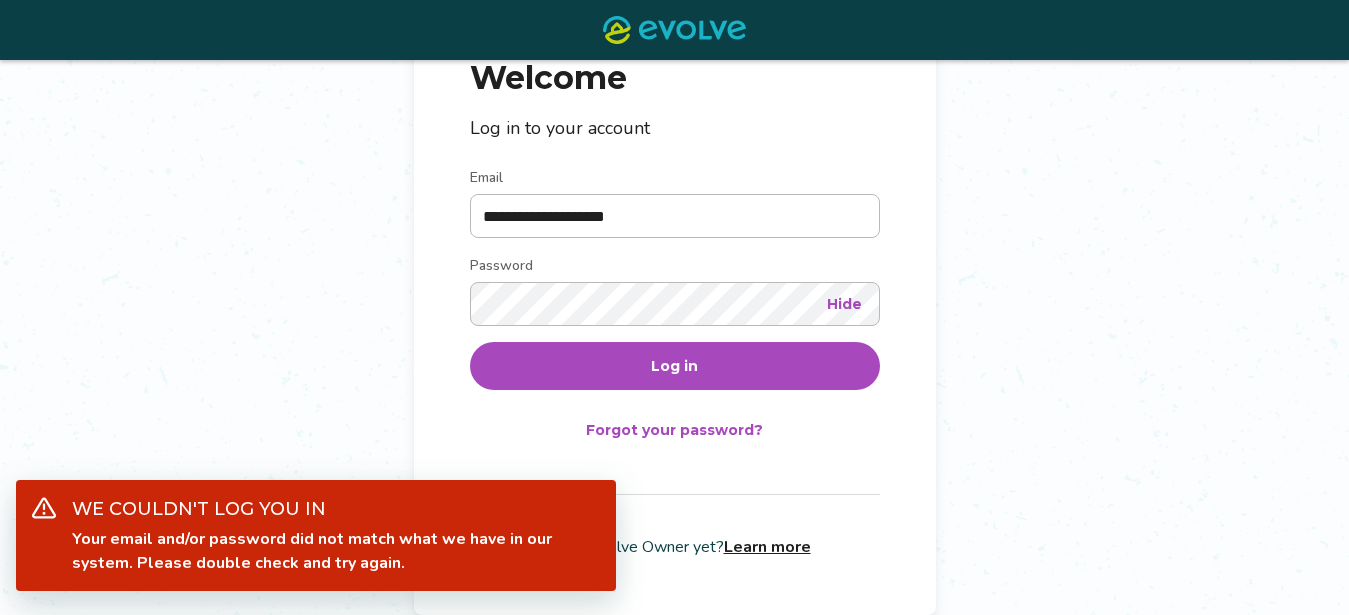 click on "Forgot your password?" at bounding box center (674, 430) 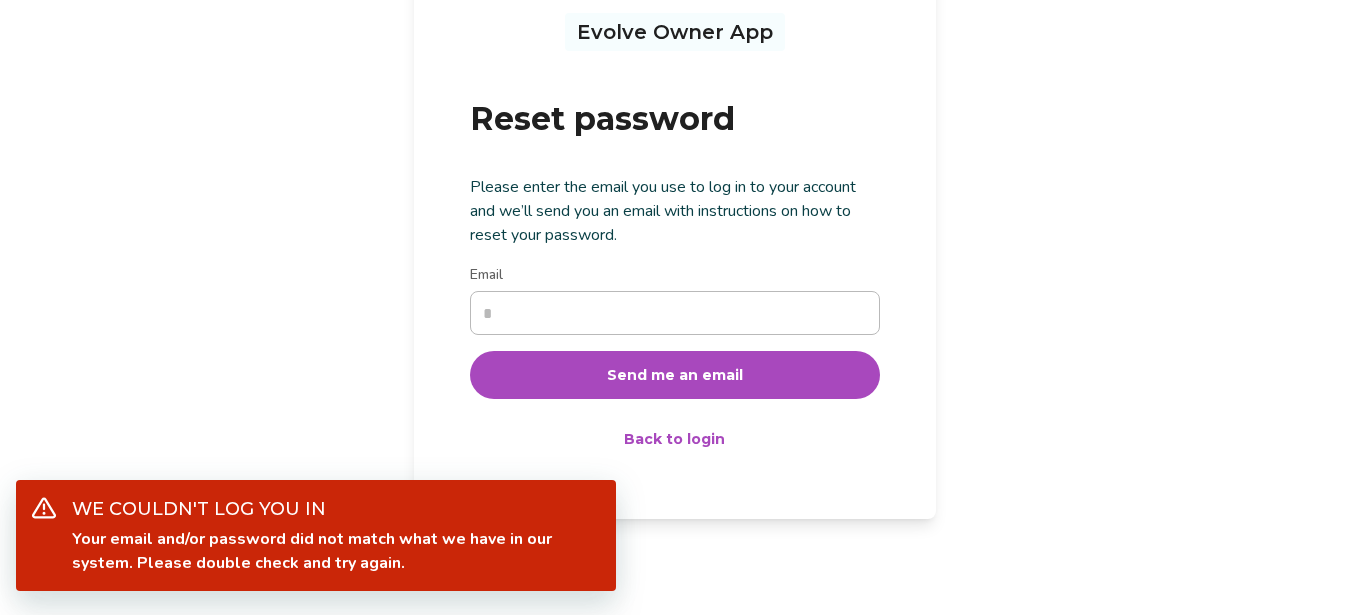 scroll, scrollTop: 0, scrollLeft: 0, axis: both 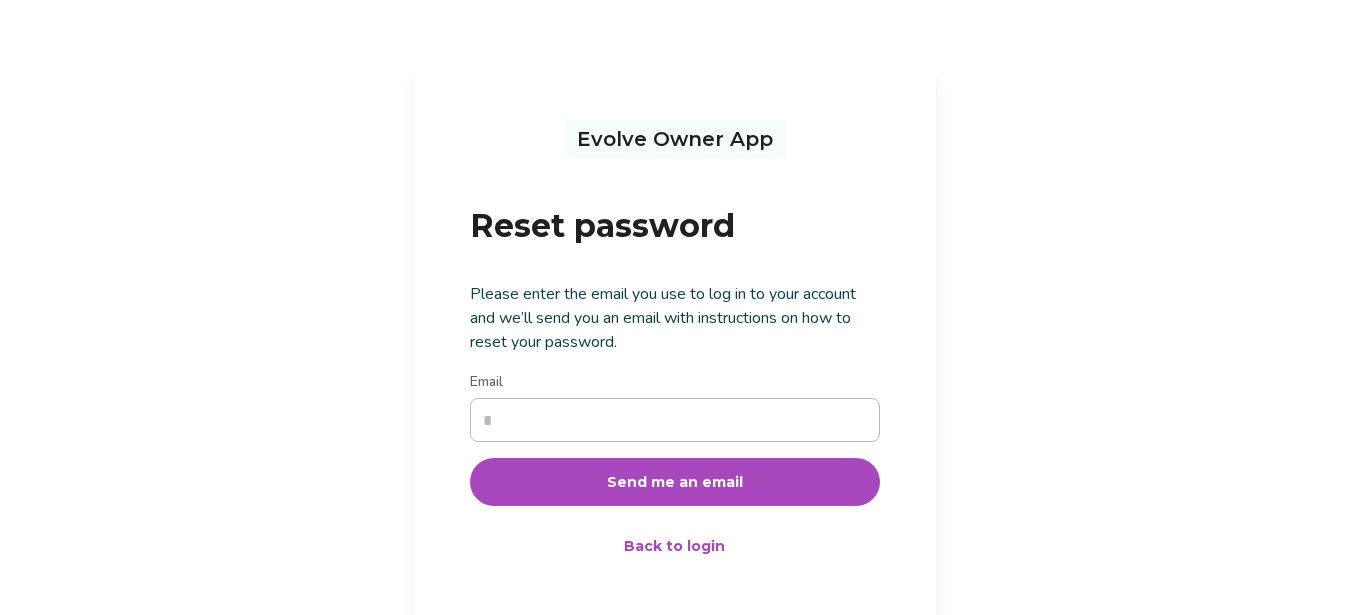 click on "Evolve Owner App Reset password Please enter the email you use to log in to your account and we’ll send you an email with instructions on how to reset your password. Email   Send me an email Back to login" at bounding box center [675, 345] 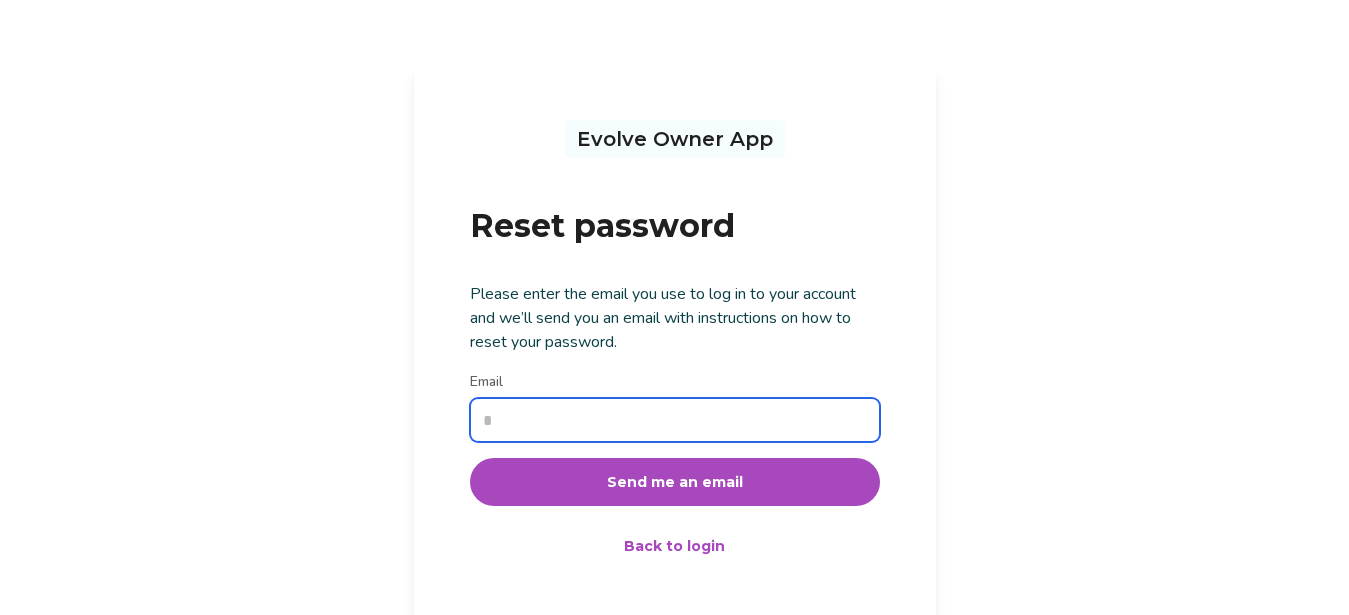 click on "Email" at bounding box center [675, 420] 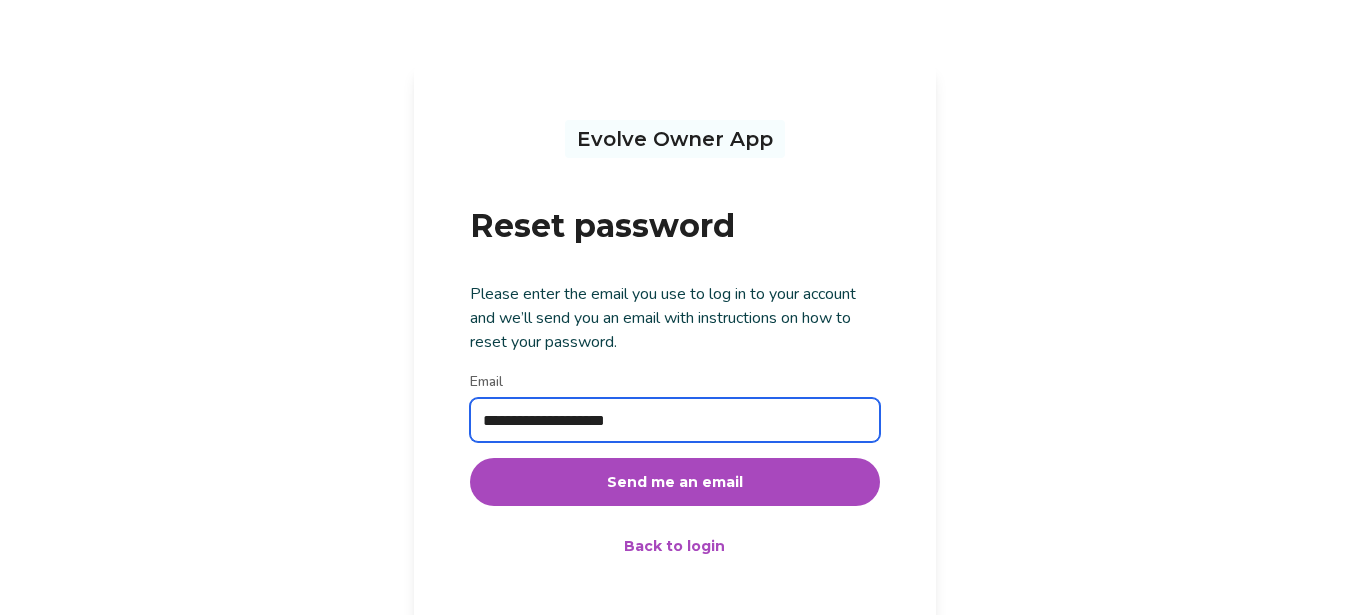 type on "**********" 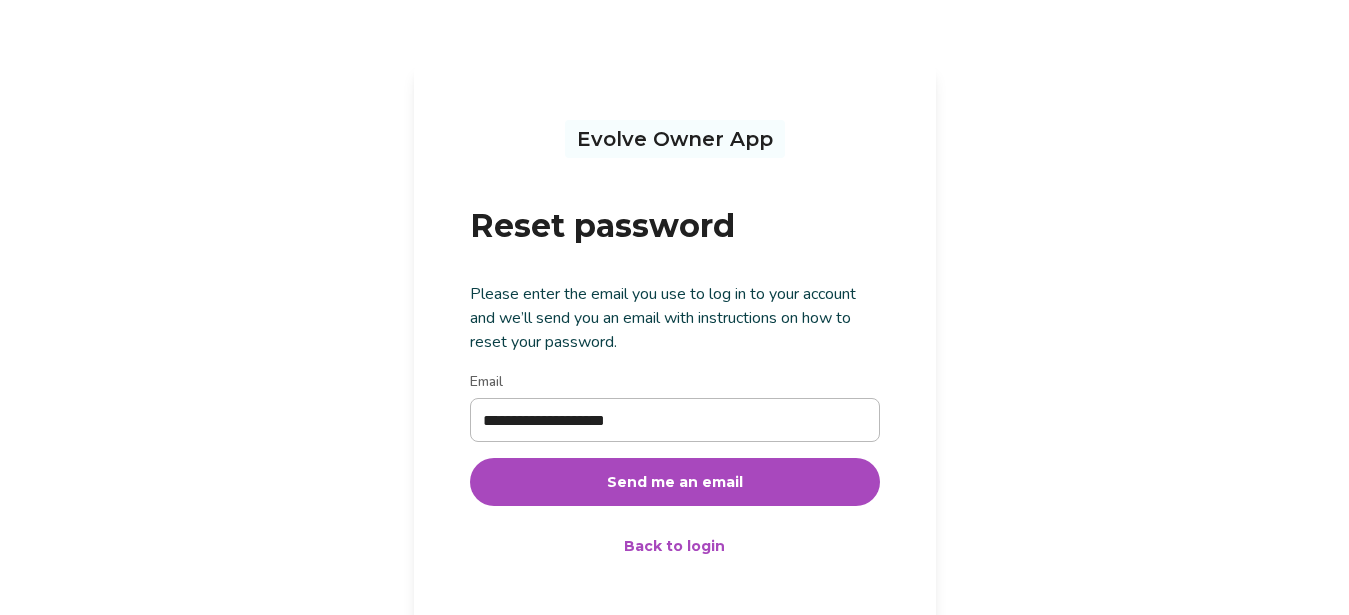 click on "Send me an email" at bounding box center (675, 482) 